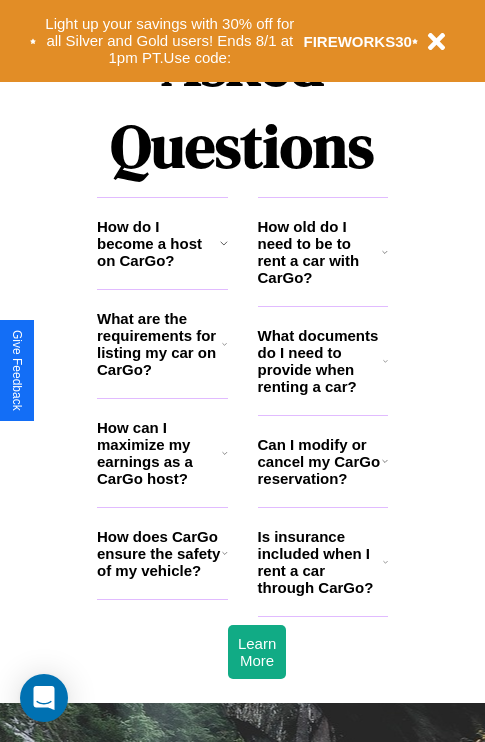 scroll, scrollTop: 2423, scrollLeft: 0, axis: vertical 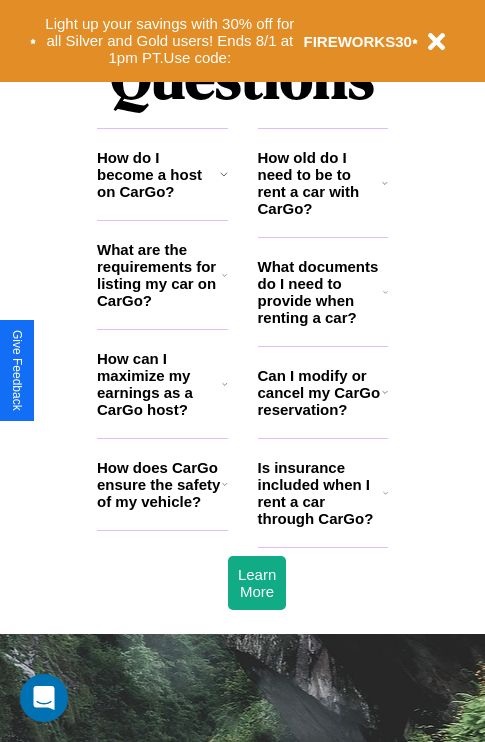 click on "How old do I need to be to rent a car with CarGo?" at bounding box center [320, 183] 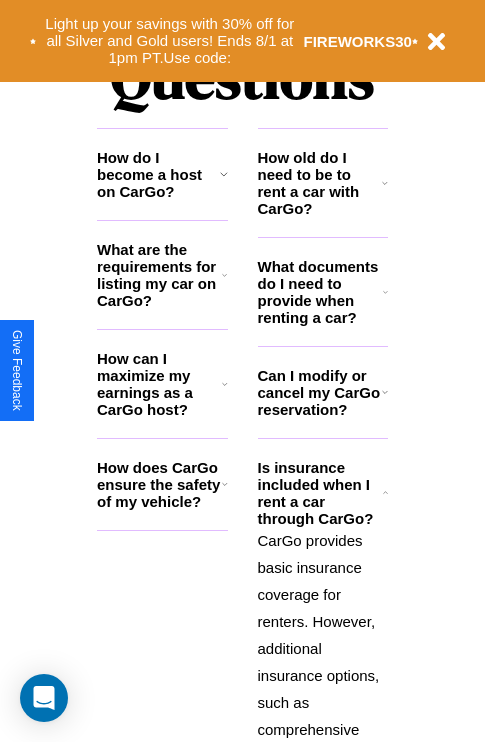 click 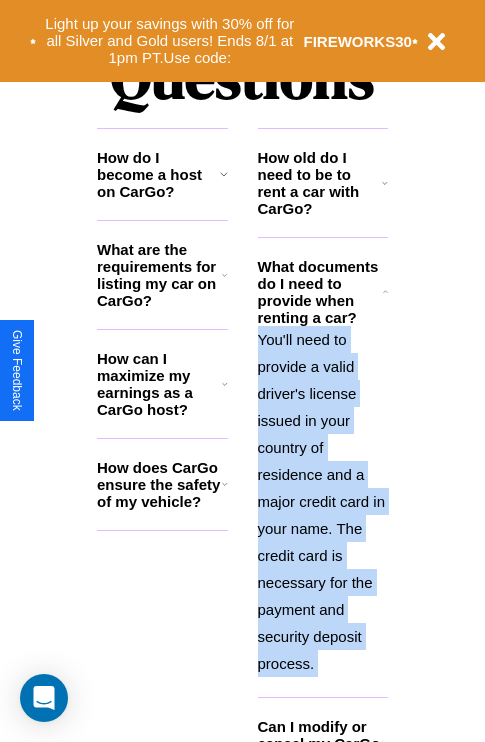 click 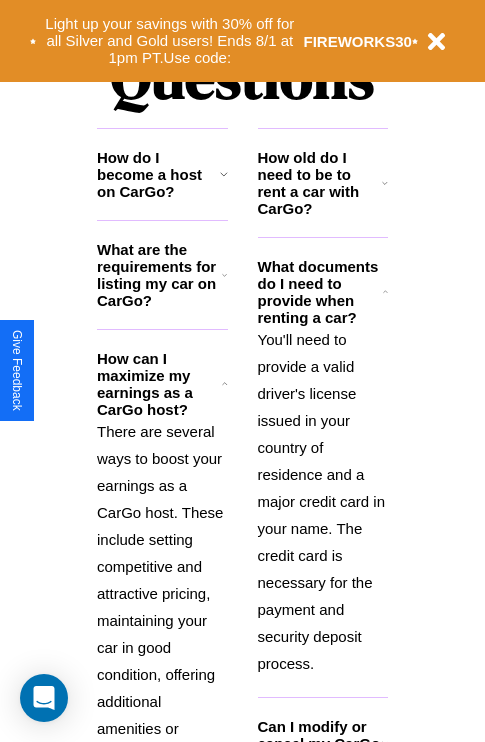 click 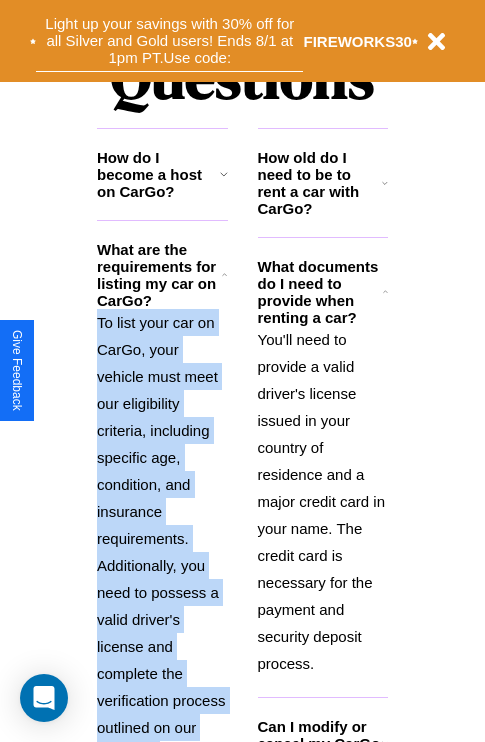click on "Light up your savings with 30% off for all Silver and Gold users! Ends 8/1 at 1pm PT.  Use code:" at bounding box center [169, 41] 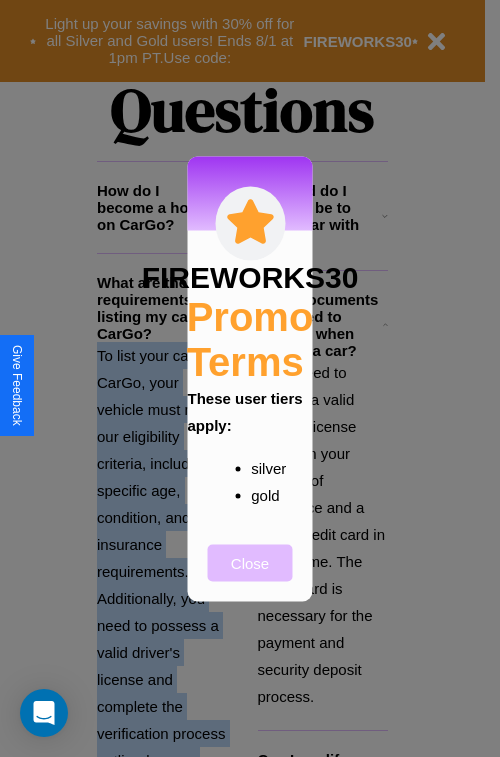 click on "Close" at bounding box center (250, 562) 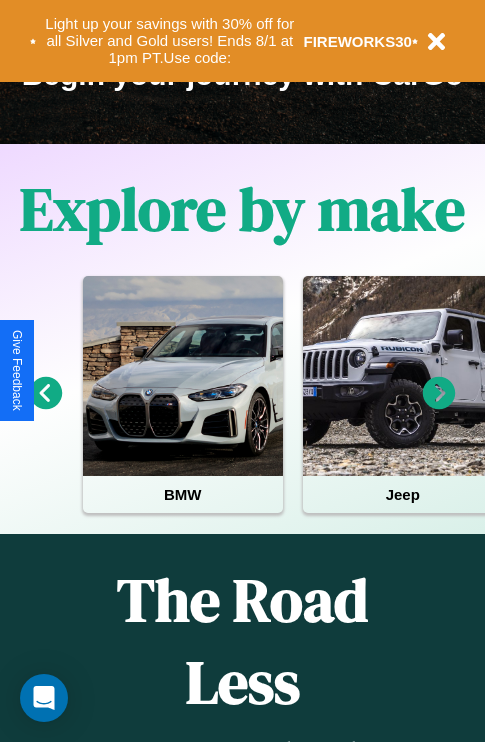 scroll, scrollTop: 308, scrollLeft: 0, axis: vertical 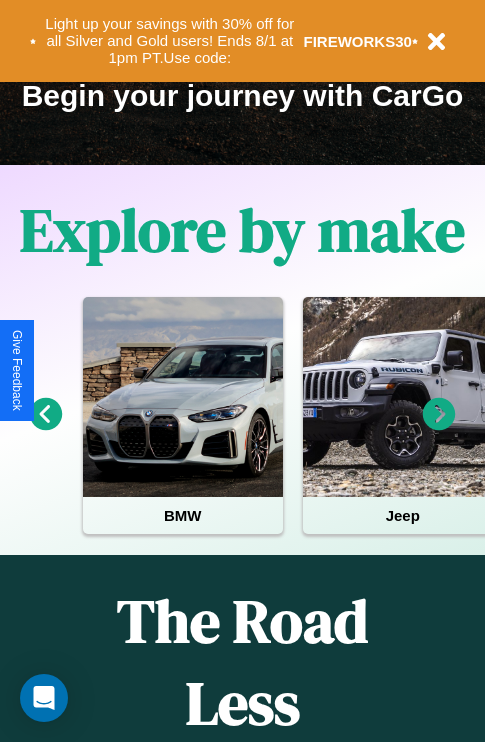 click 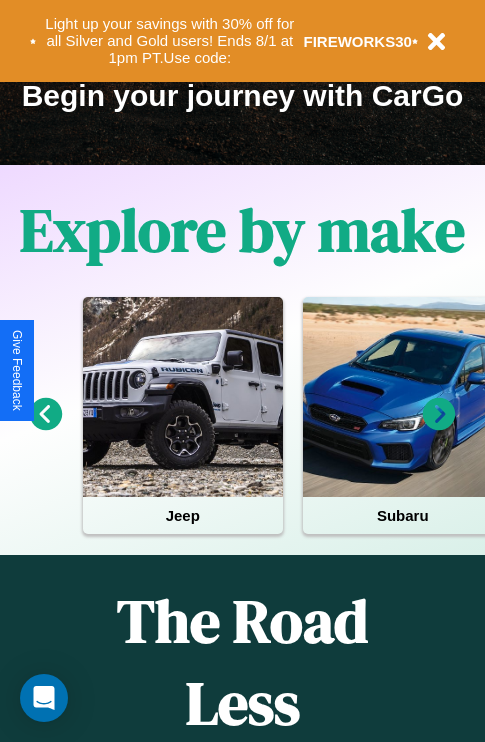click 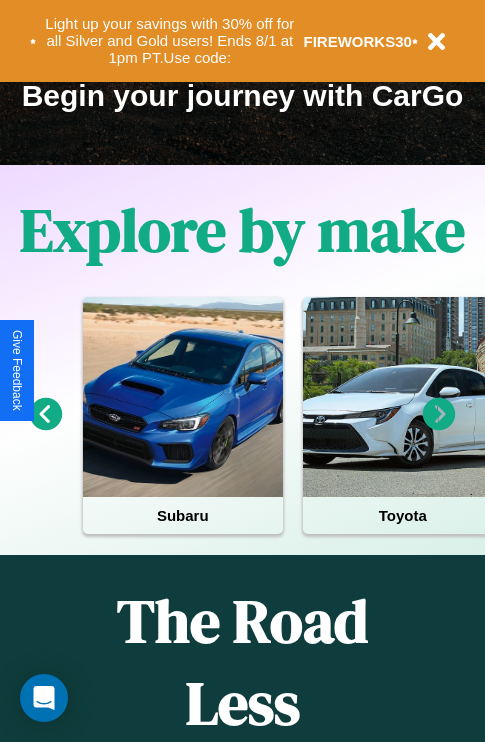 click 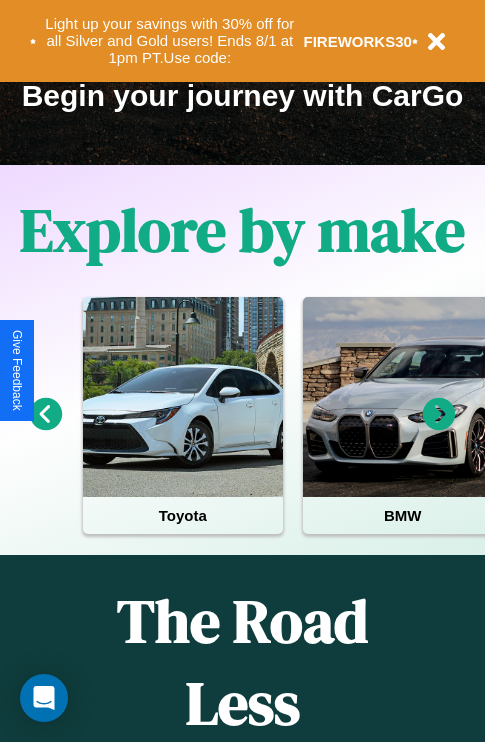 click 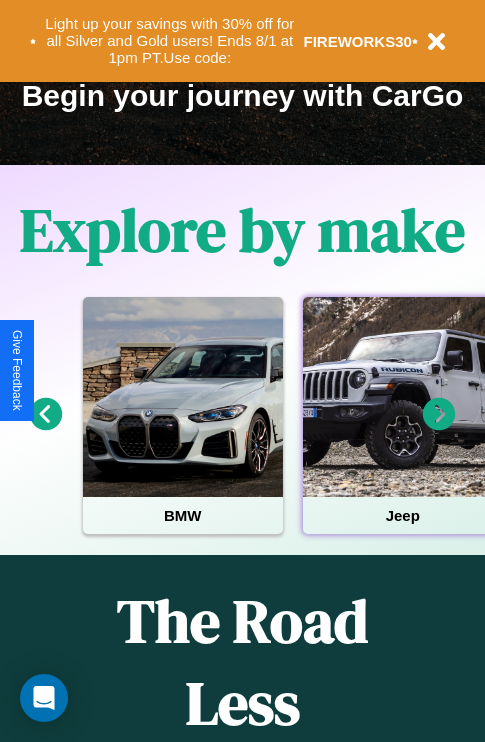 click at bounding box center [403, 397] 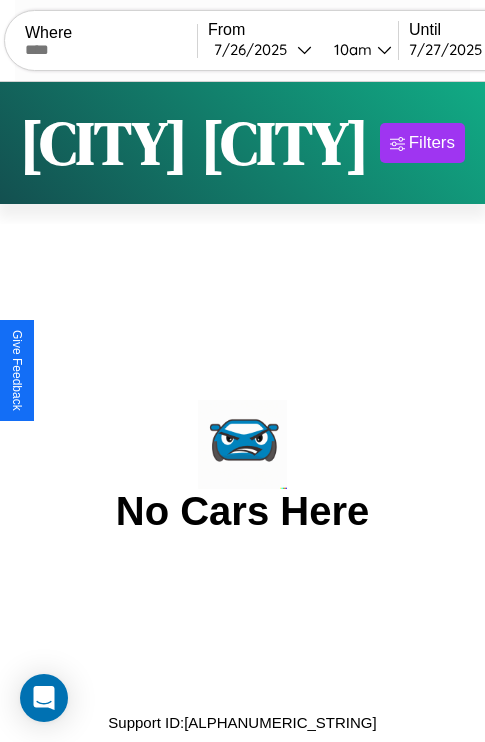 scroll, scrollTop: 0, scrollLeft: 0, axis: both 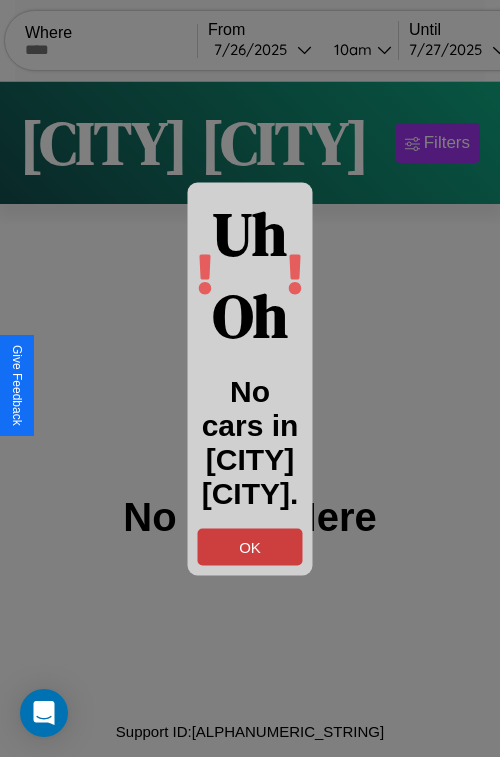 click on "OK" at bounding box center [250, 546] 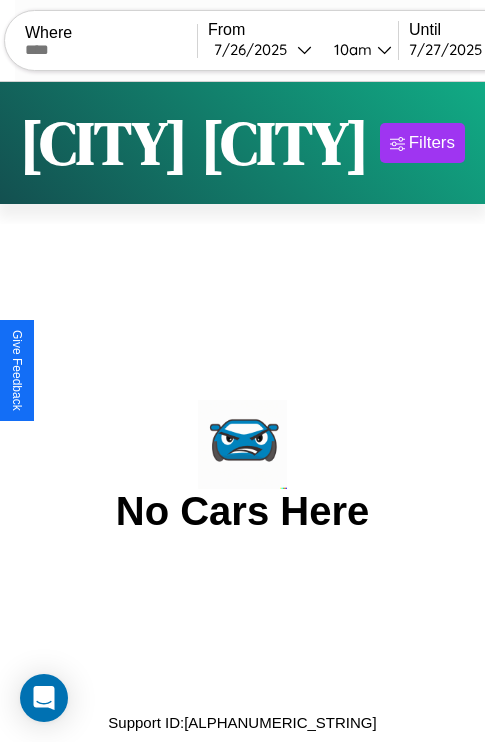 click at bounding box center (111, 50) 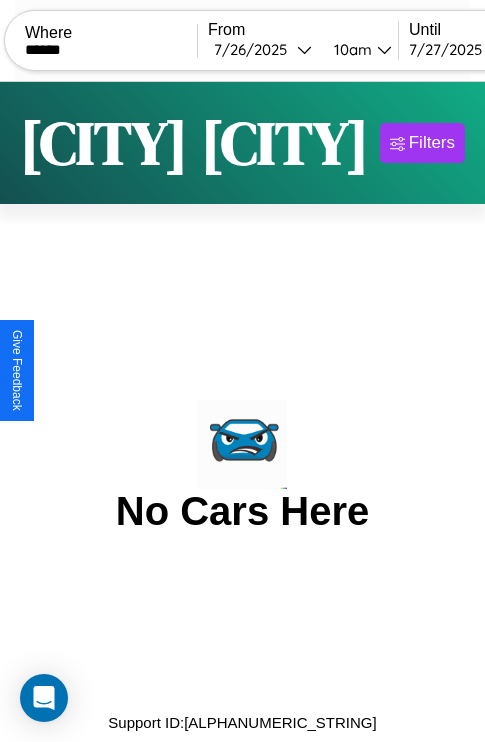 type on "******" 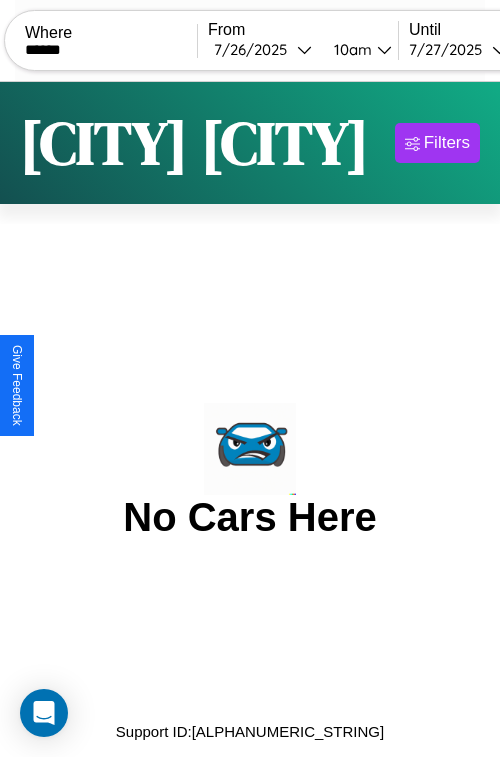 select on "*" 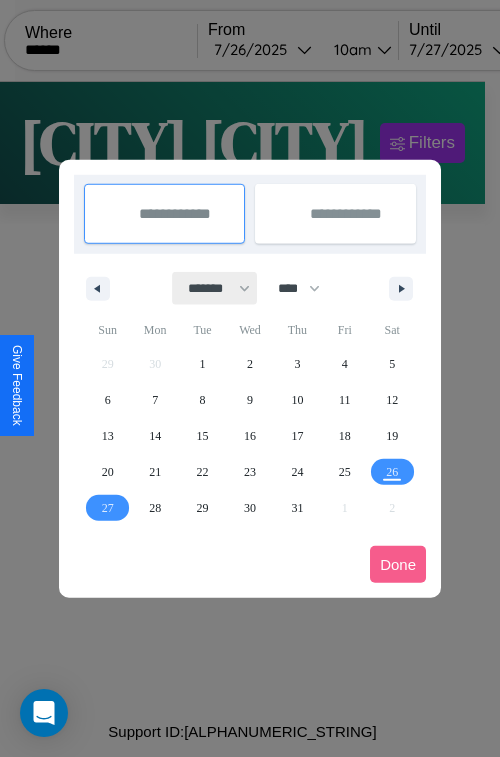 click on "******* ******** ***** ***** *** **** **** ****** ********* ******* ******** ********" at bounding box center (215, 288) 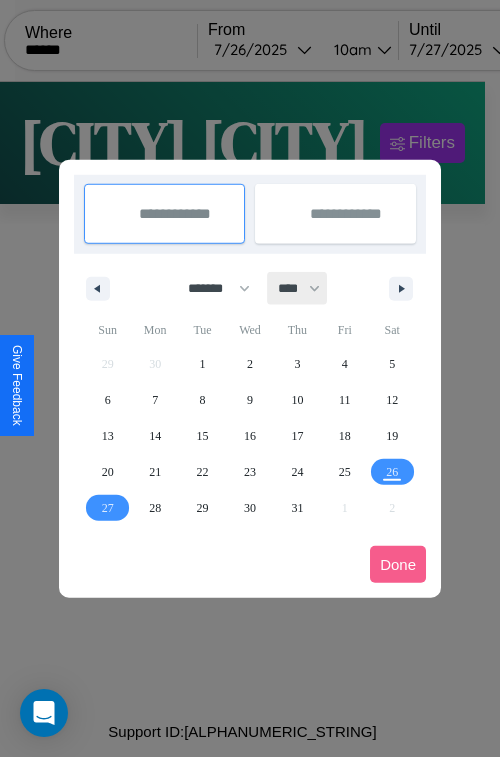 click on "**** **** **** **** **** **** **** **** **** **** **** **** **** **** **** **** **** **** **** **** **** **** **** **** **** **** **** **** **** **** **** **** **** **** **** **** **** **** **** **** **** **** **** **** **** **** **** **** **** **** **** **** **** **** **** **** **** **** **** **** **** **** **** **** **** **** **** **** **** **** **** **** **** **** **** **** **** **** **** **** **** **** **** **** **** **** **** **** **** **** **** **** **** **** **** **** **** **** **** **** **** **** **** **** **** **** **** **** **** **** **** **** **** **** **** **** **** **** **** **** ****" at bounding box center (298, 288) 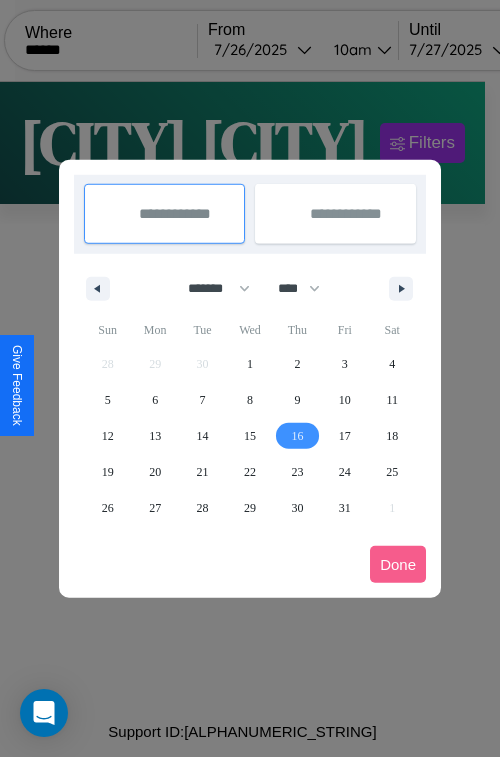click on "16" at bounding box center (297, 436) 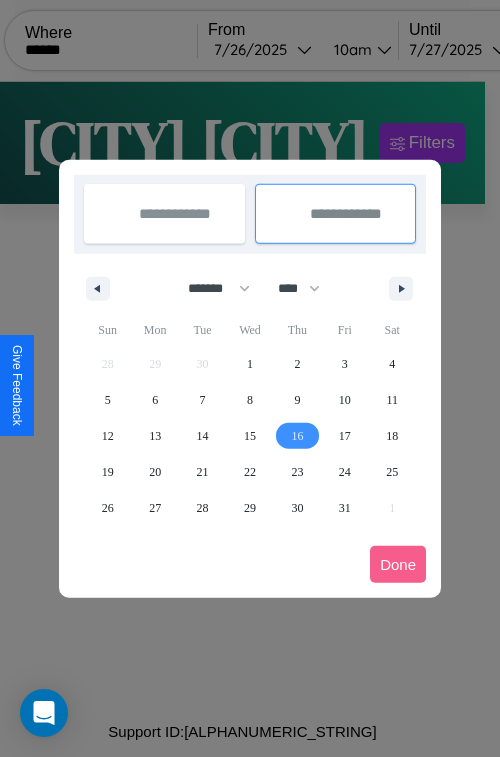 type on "**********" 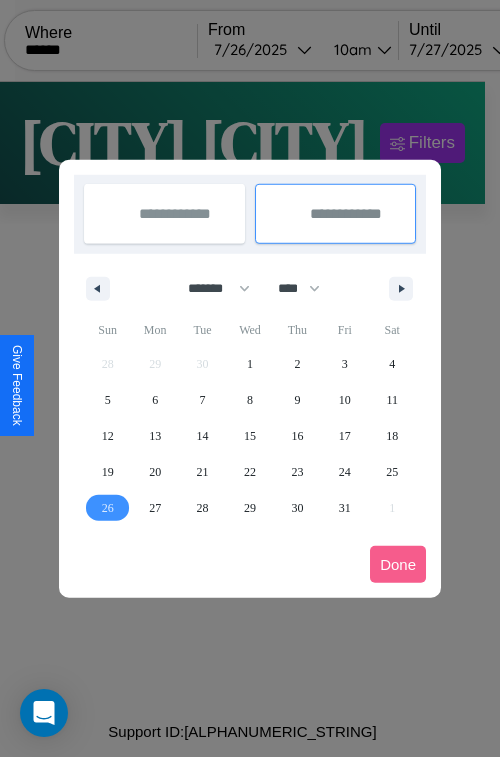 click on "26" at bounding box center (108, 508) 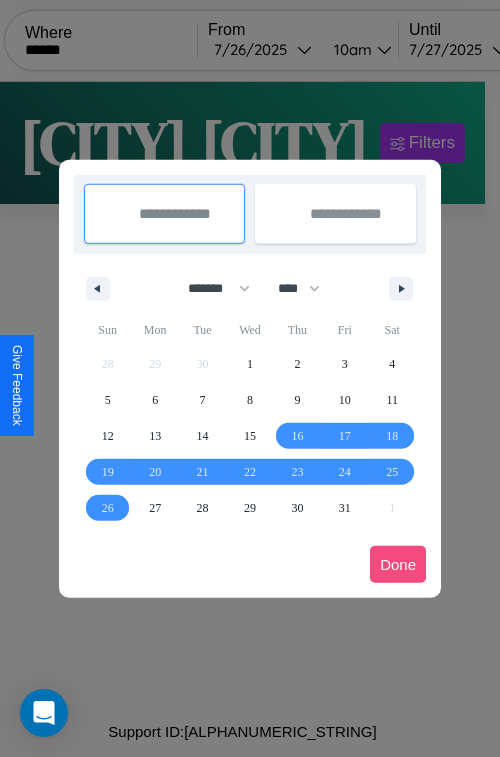 click on "Done" at bounding box center (398, 564) 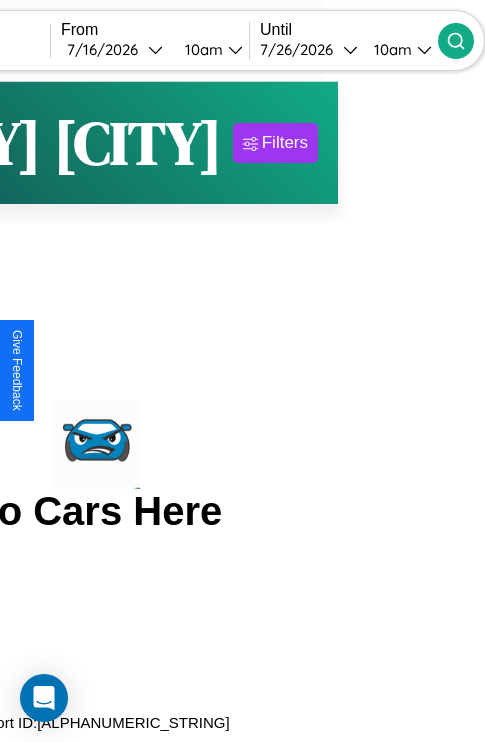 click 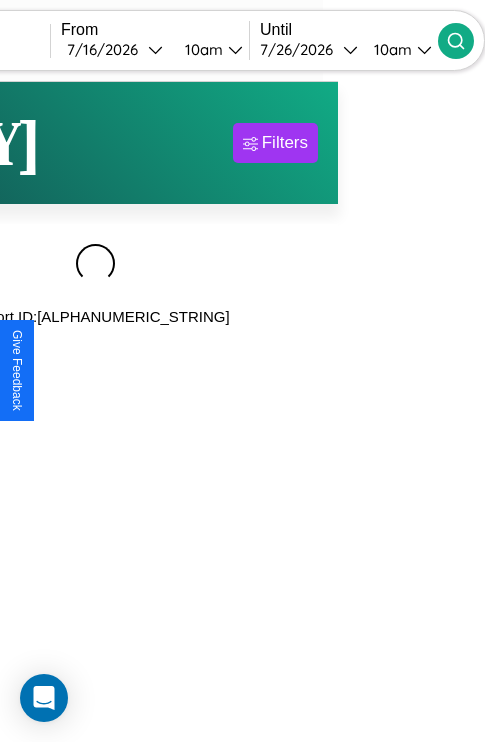 scroll, scrollTop: 0, scrollLeft: 183, axis: horizontal 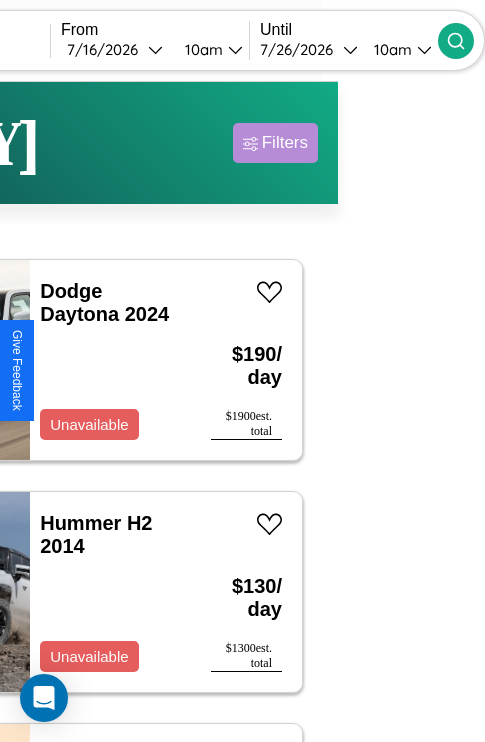 click on "Filters" at bounding box center [285, 143] 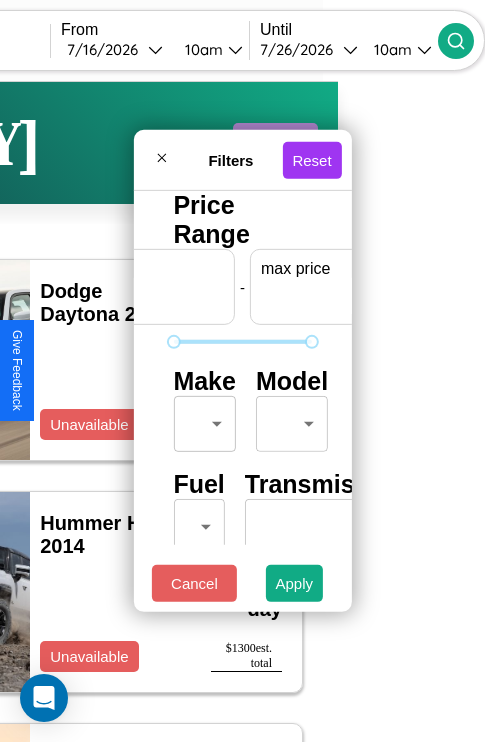 scroll, scrollTop: 0, scrollLeft: 124, axis: horizontal 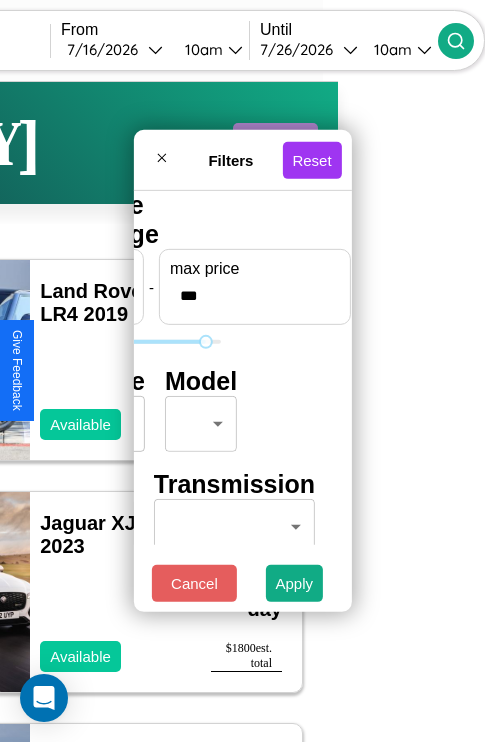 type on "***" 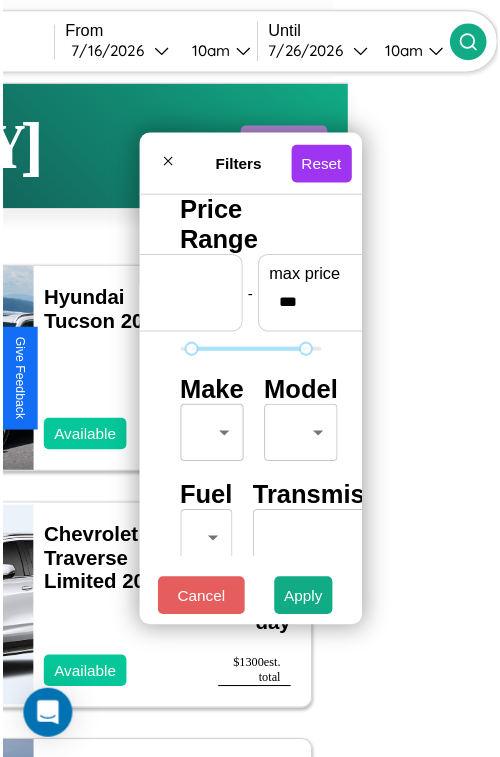 scroll, scrollTop: 59, scrollLeft: 0, axis: vertical 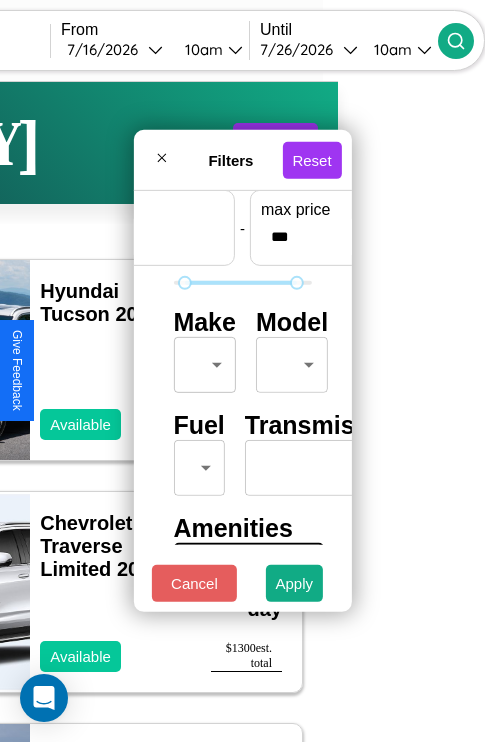 type on "**" 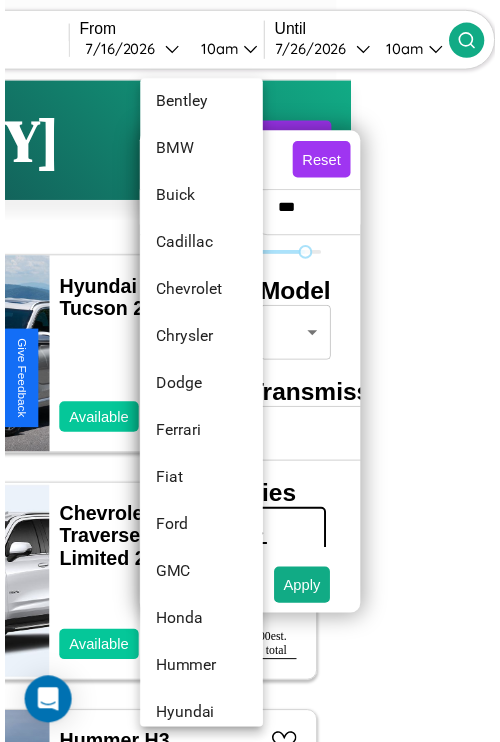 scroll, scrollTop: 326, scrollLeft: 0, axis: vertical 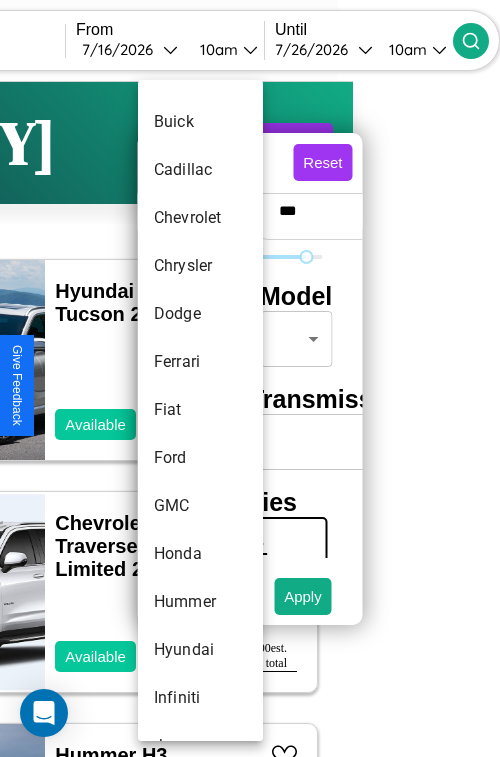 click on "Fiat" at bounding box center (200, 410) 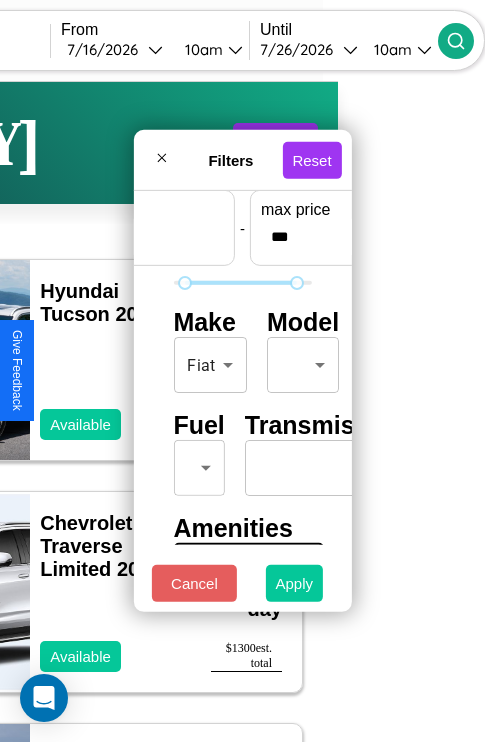 click on "Apply" at bounding box center (295, 583) 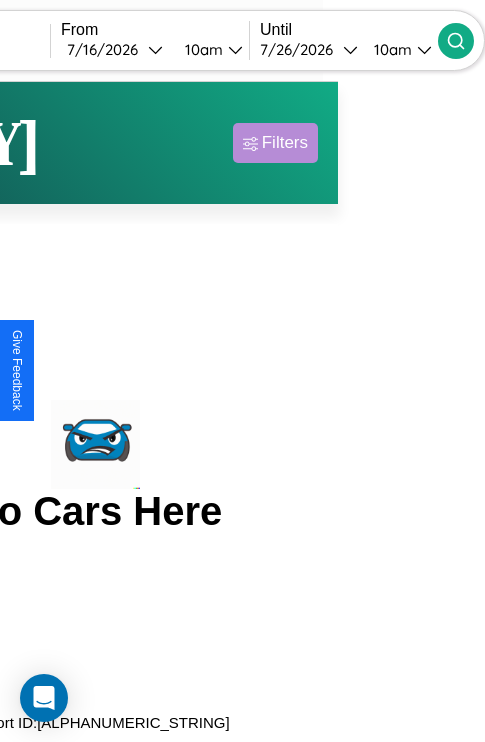click on "Filters" at bounding box center (285, 143) 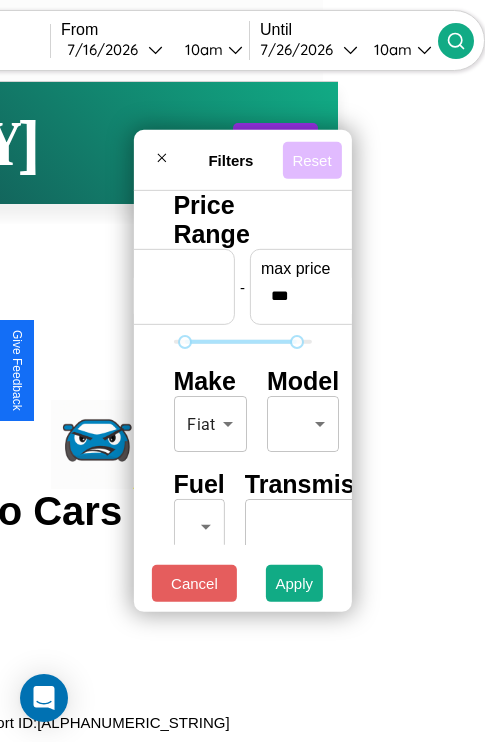 click on "Reset" at bounding box center (311, 159) 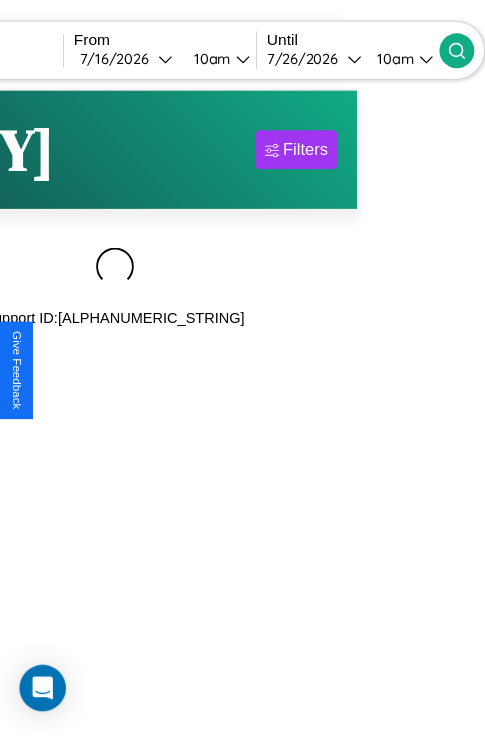 scroll, scrollTop: 0, scrollLeft: 25, axis: horizontal 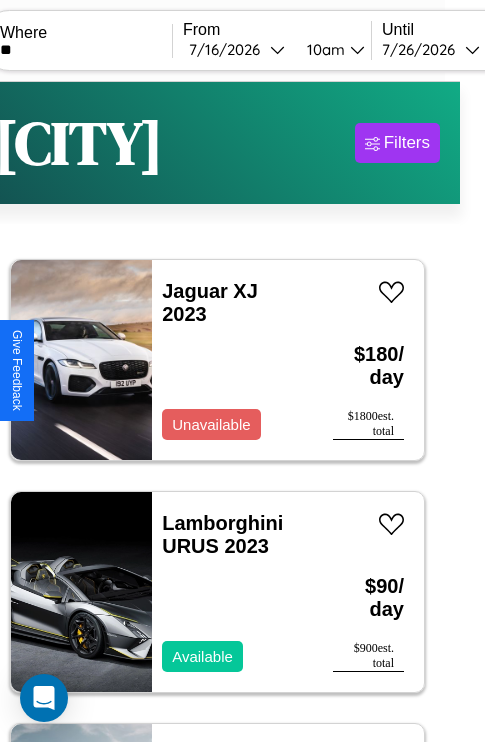type on "*" 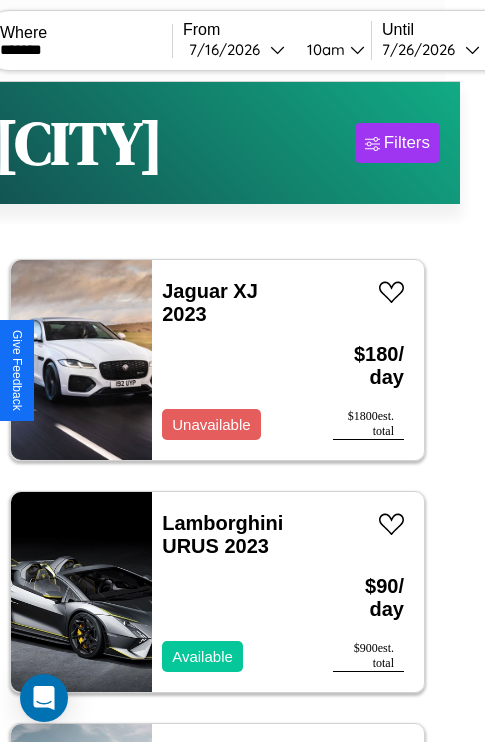 type on "*******" 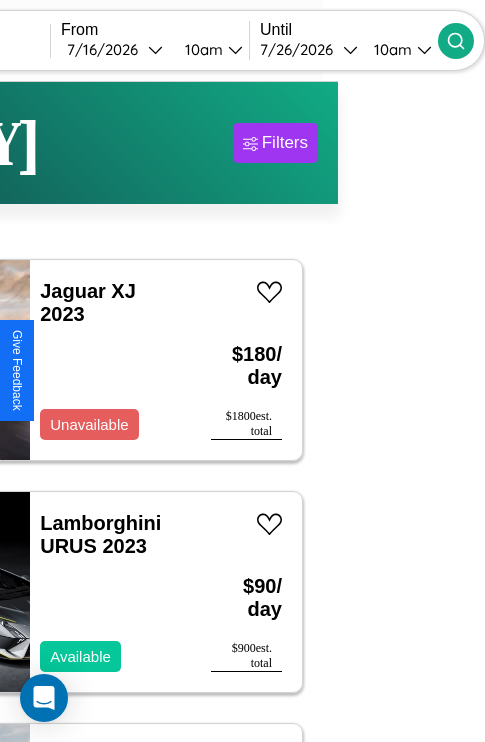 click 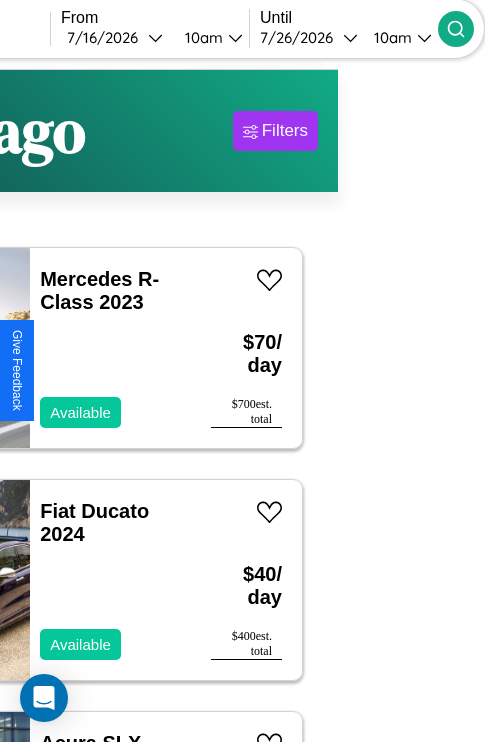 scroll, scrollTop: 95, scrollLeft: 35, axis: both 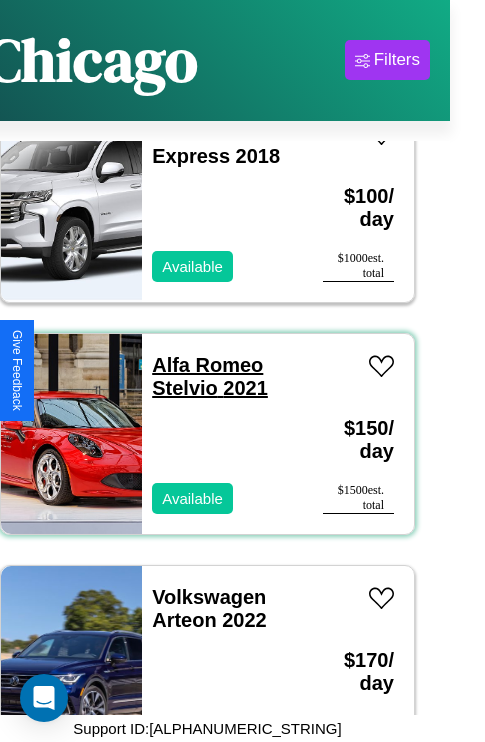click on "Alfa Romeo   Stelvio   2021" at bounding box center [210, 376] 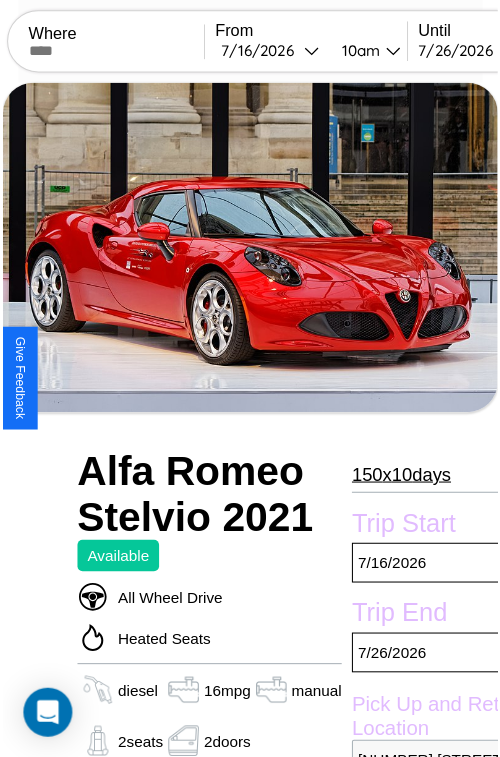 scroll, scrollTop: 180, scrollLeft: 72, axis: both 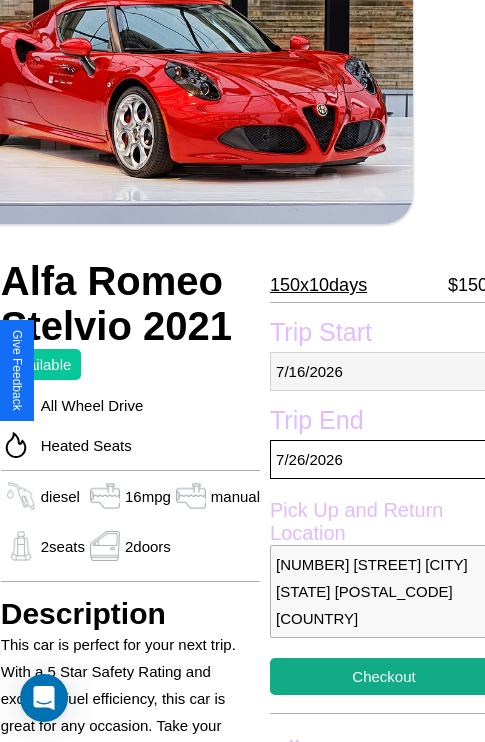click on "[DATE]" at bounding box center (384, 371) 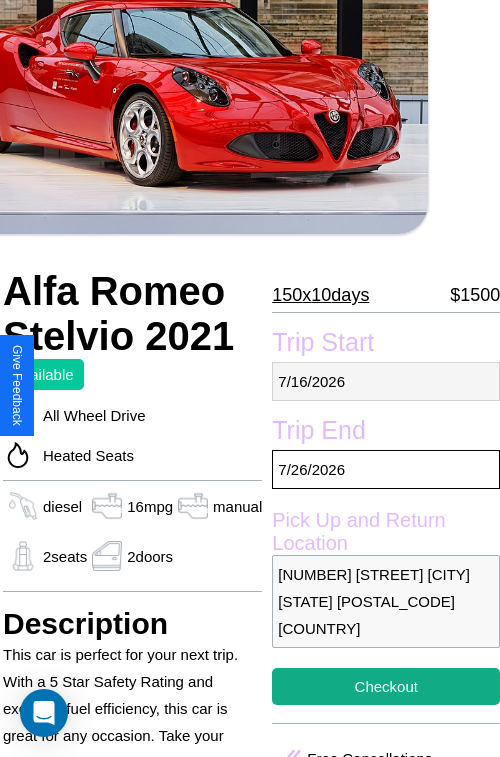 select on "*" 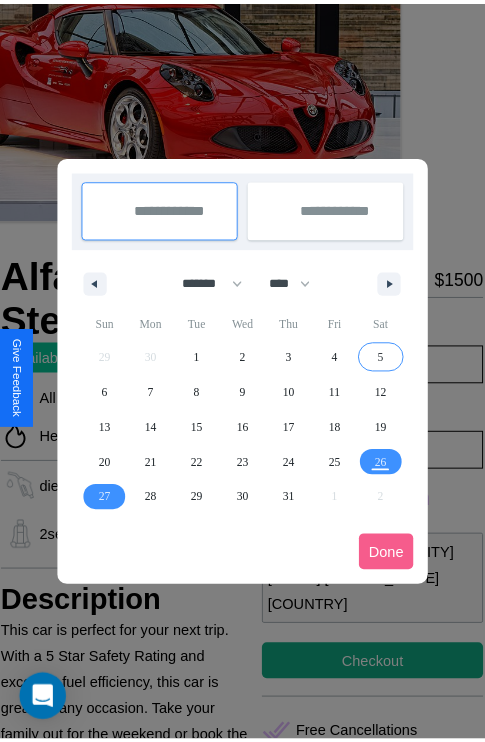scroll, scrollTop: 0, scrollLeft: 72, axis: horizontal 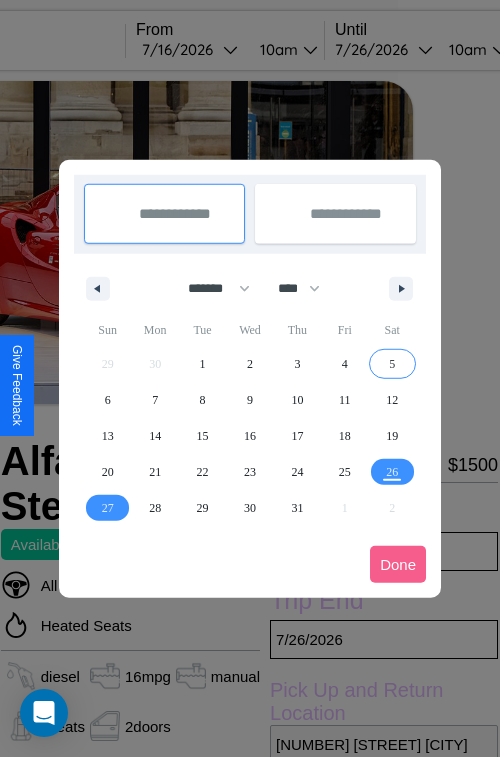 click at bounding box center [250, 378] 